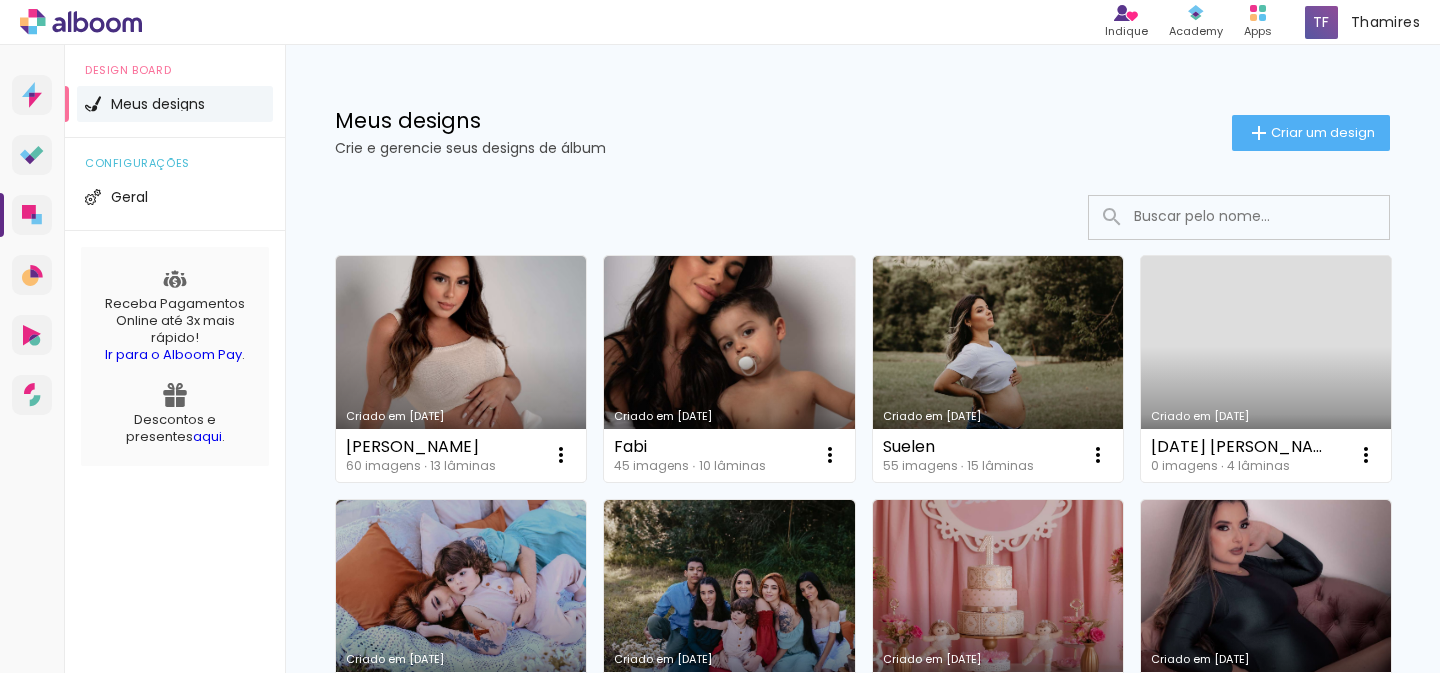 scroll, scrollTop: 0, scrollLeft: 0, axis: both 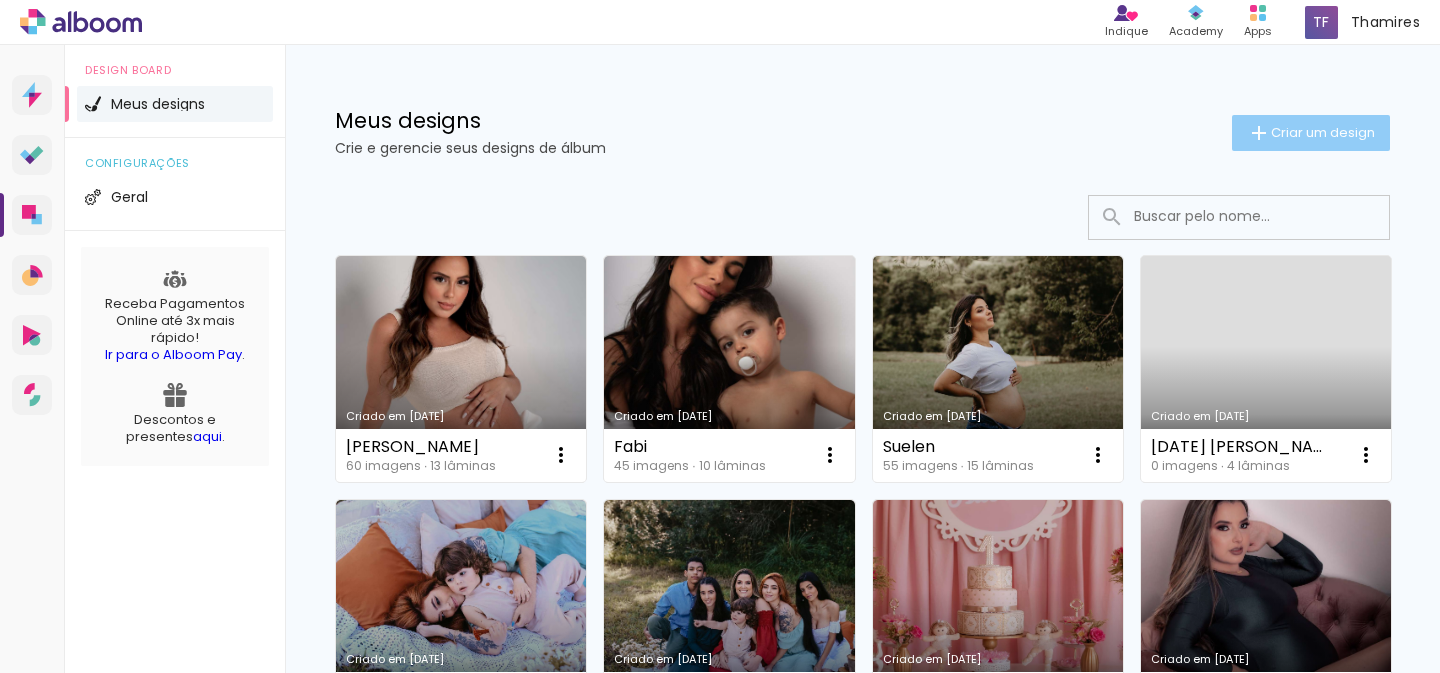 click on "Criar um design" 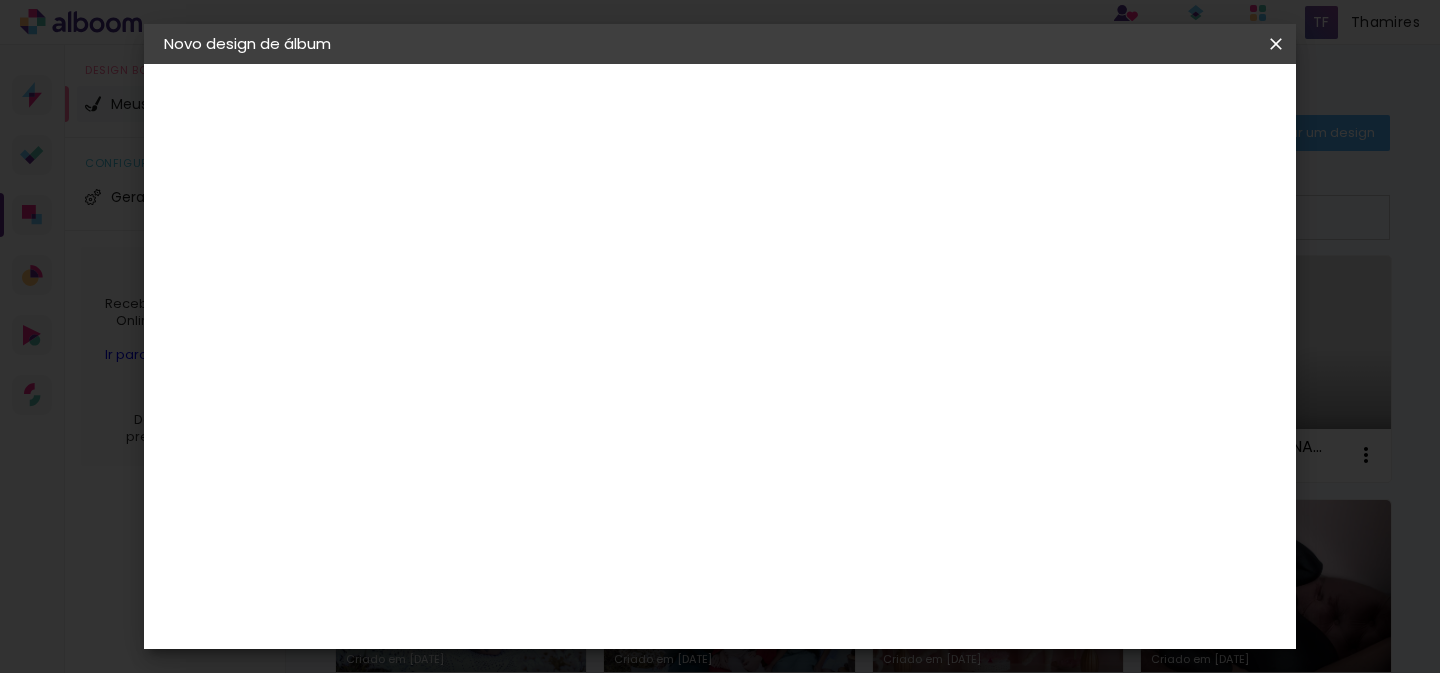 click at bounding box center [491, 268] 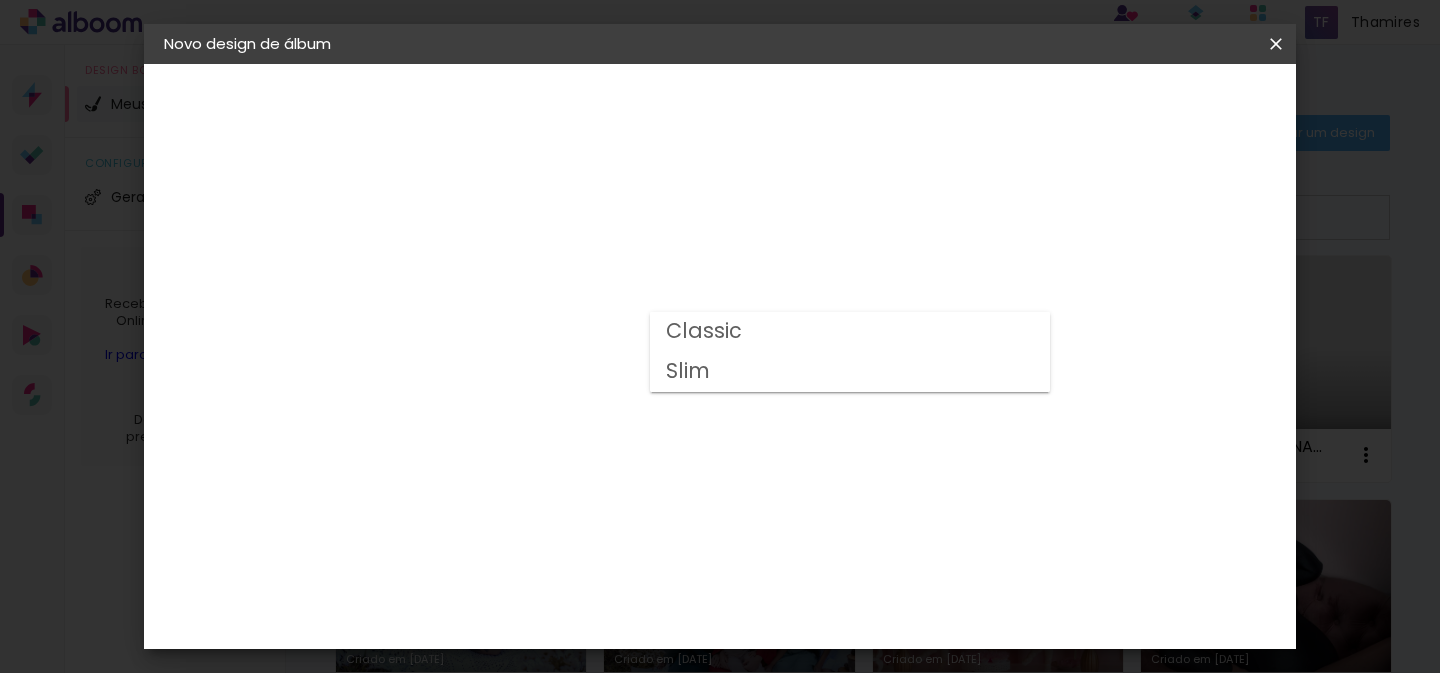 click on "Classic" at bounding box center [850, 332] 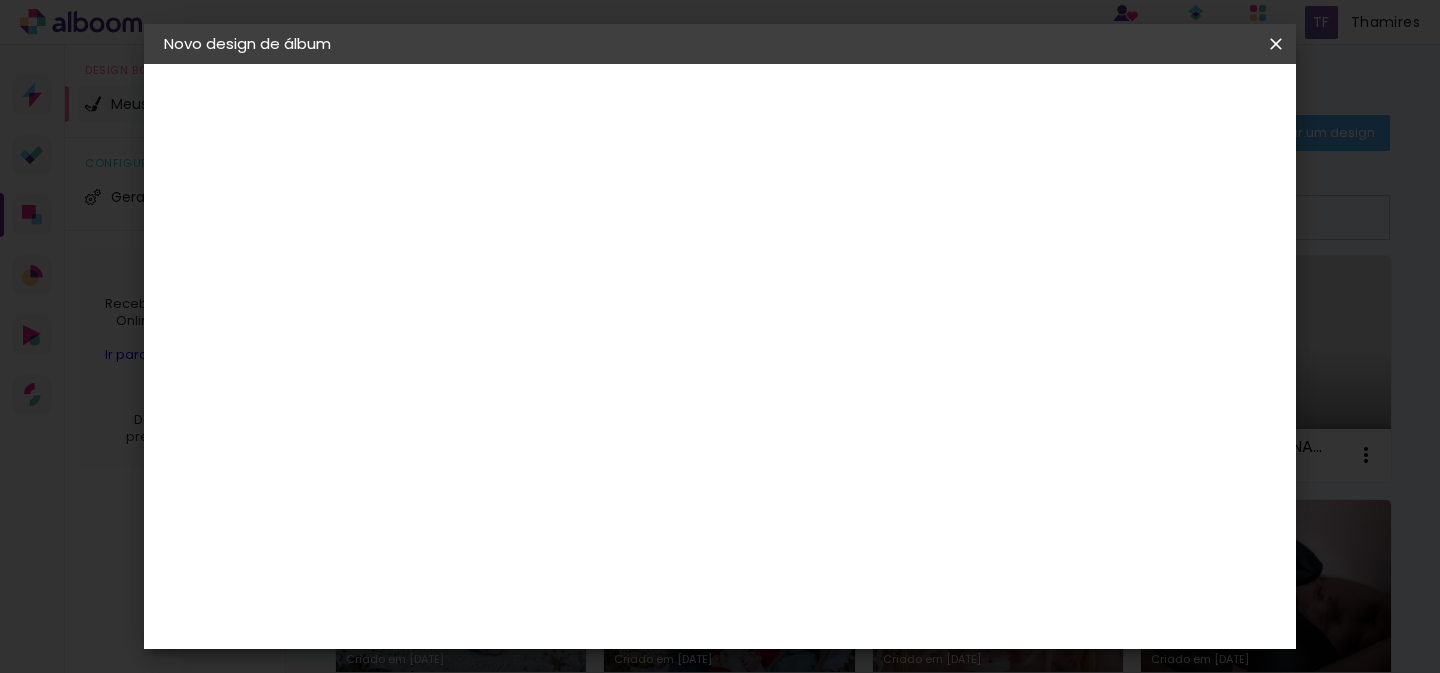 scroll, scrollTop: 0, scrollLeft: 0, axis: both 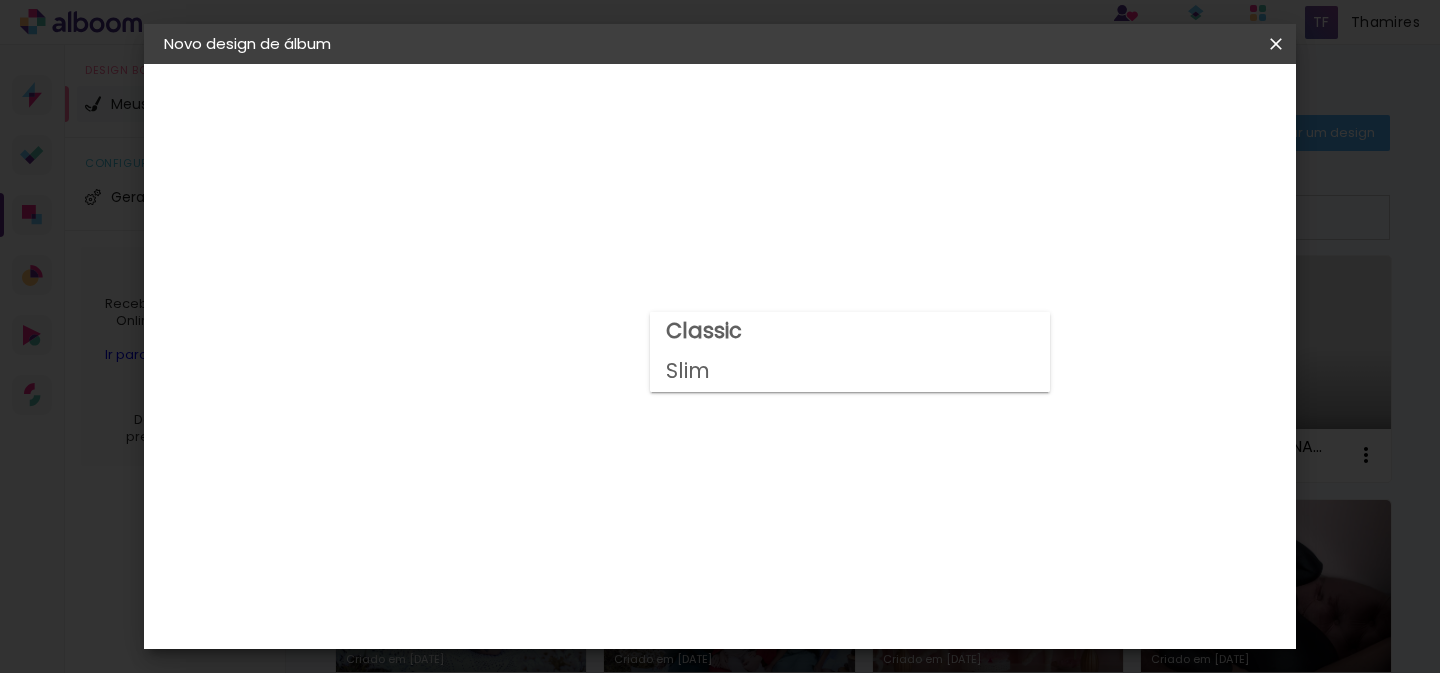 click on "Slim" at bounding box center [0, 0] 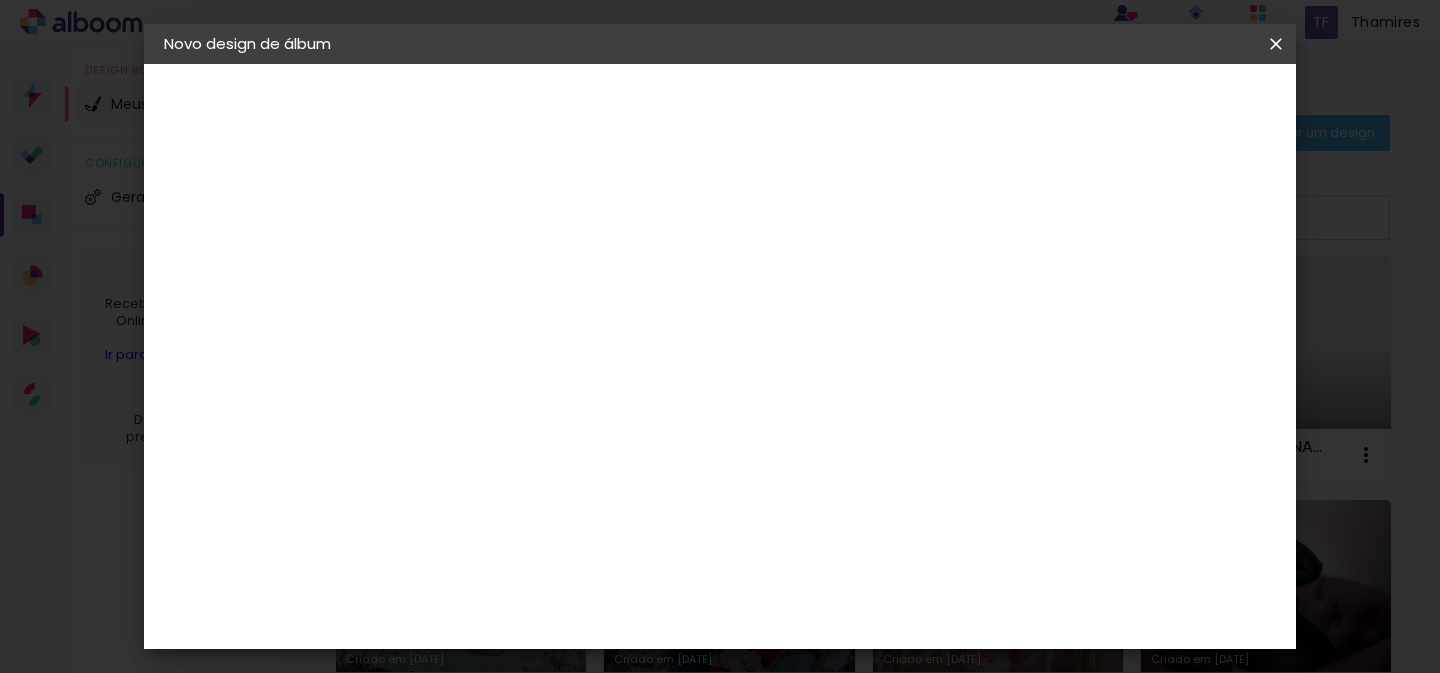 scroll, scrollTop: 286, scrollLeft: 0, axis: vertical 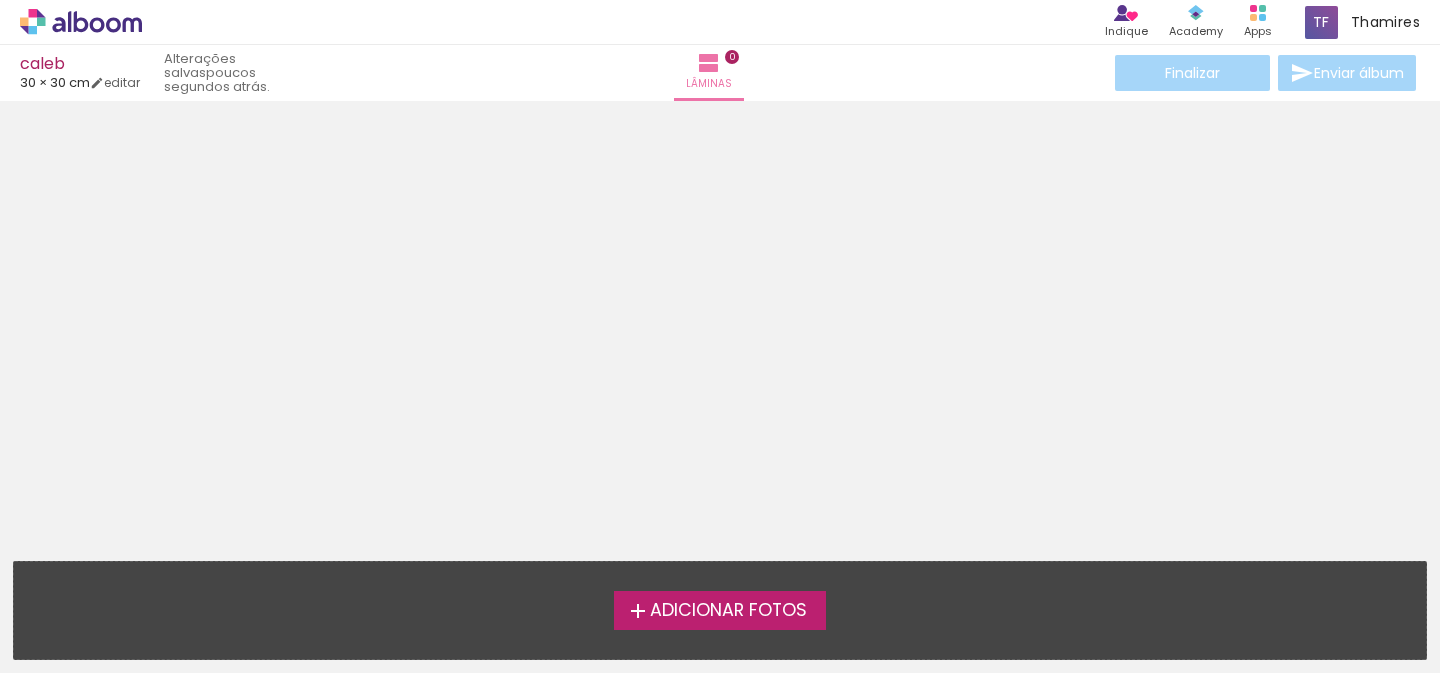 click on "Adicionar Fotos" at bounding box center (728, 611) 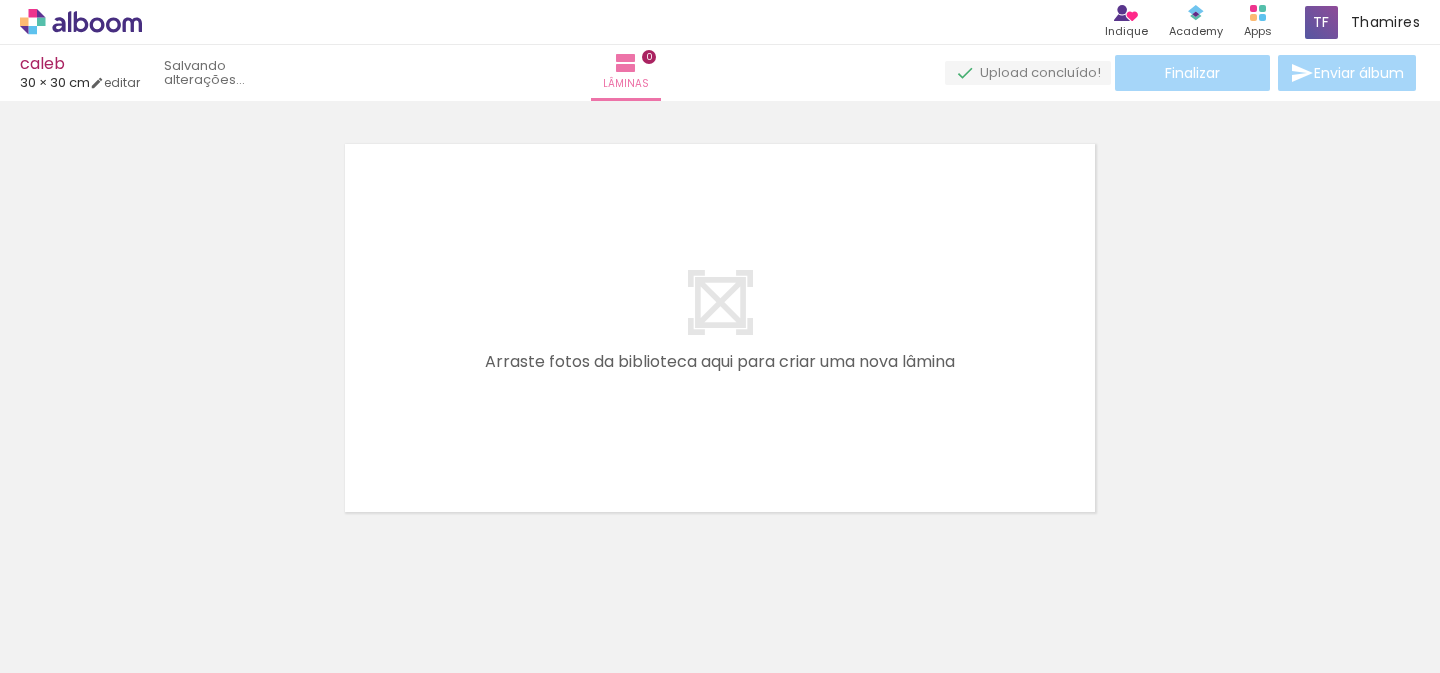 scroll, scrollTop: 25, scrollLeft: 0, axis: vertical 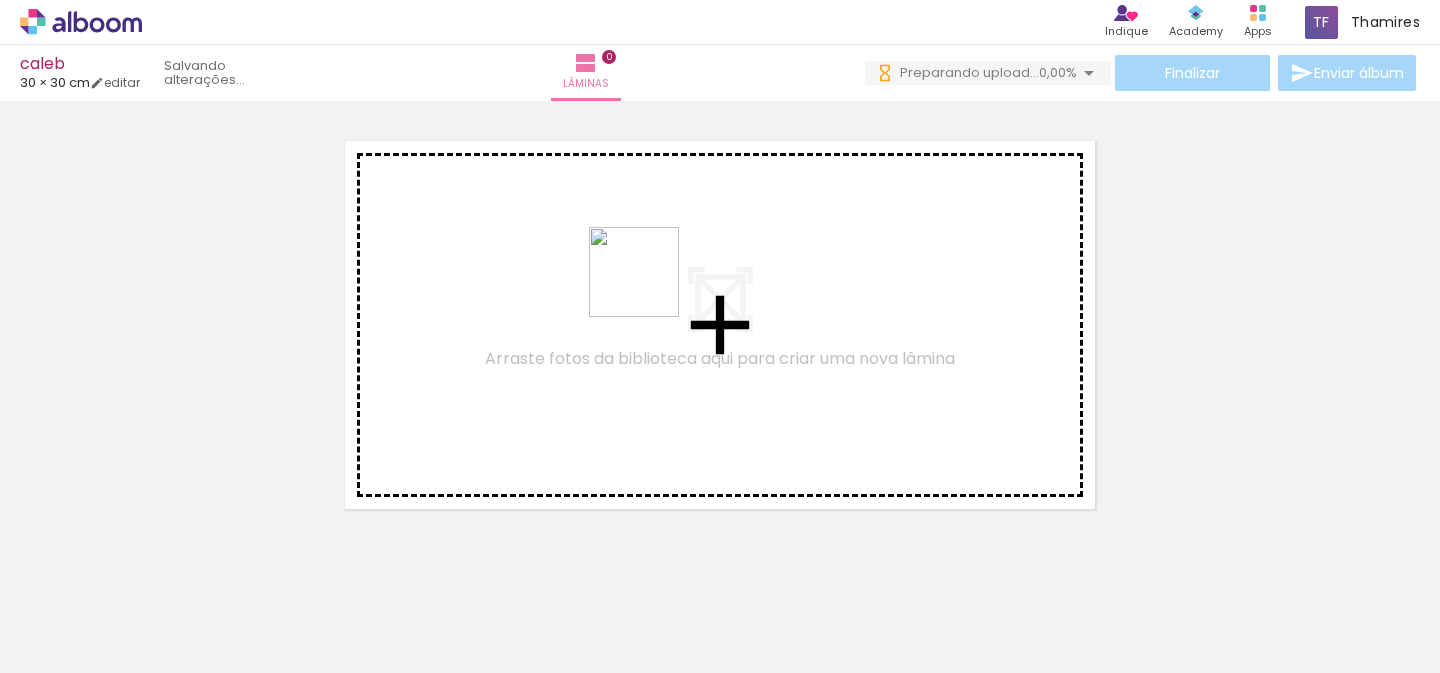 drag, startPoint x: 224, startPoint y: 577, endPoint x: 649, endPoint y: 287, distance: 514.51434 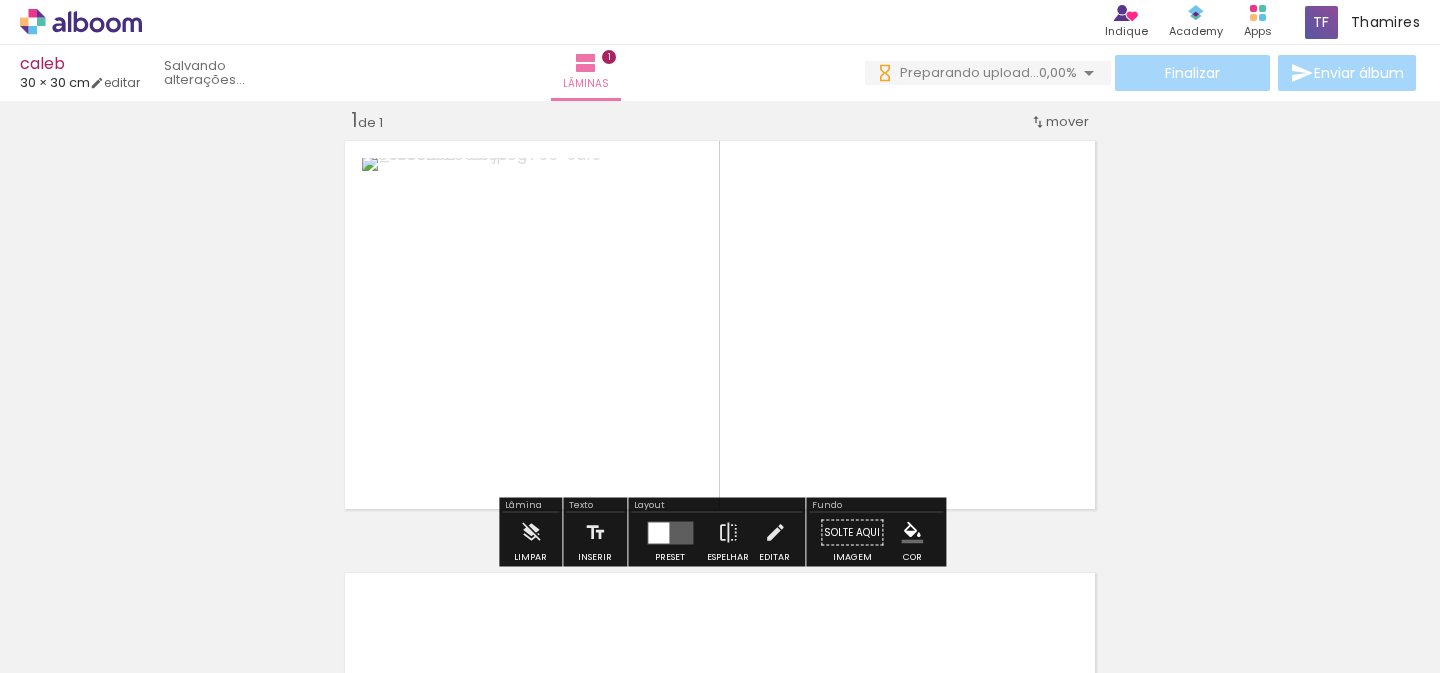 scroll, scrollTop: 25, scrollLeft: 0, axis: vertical 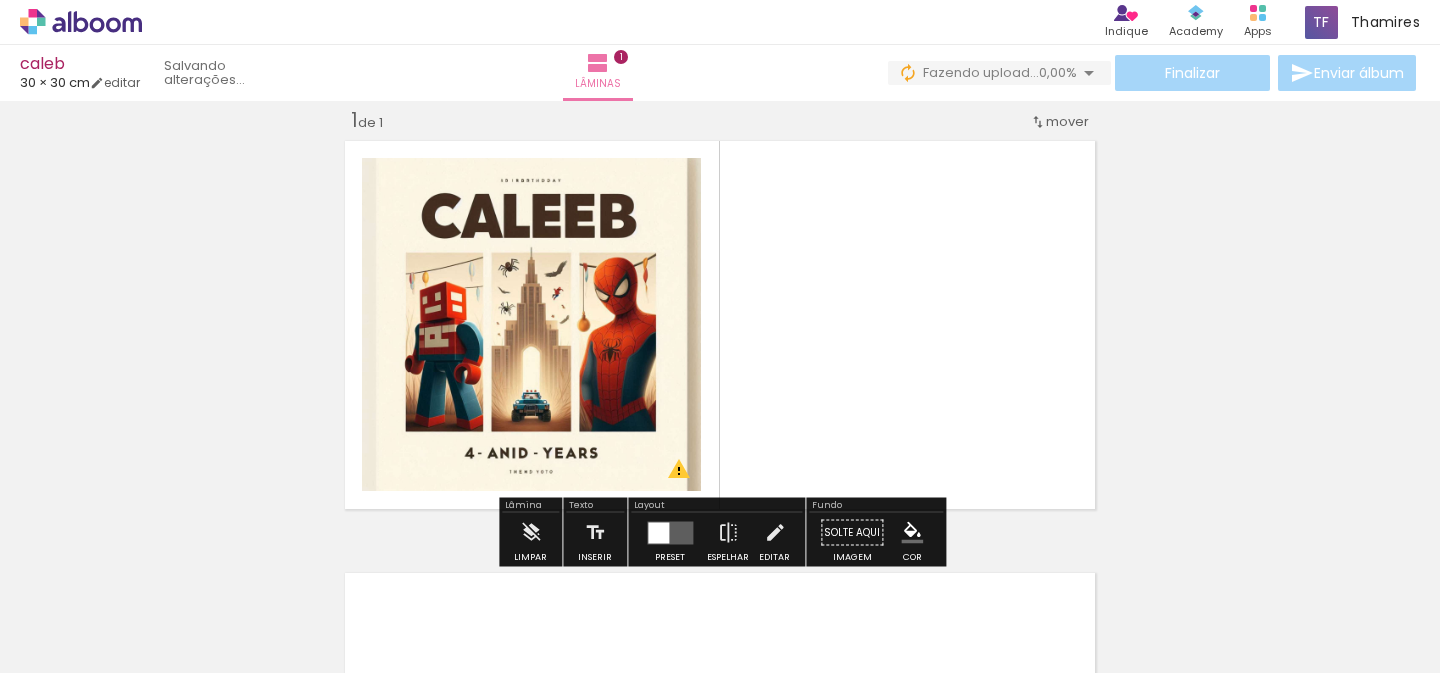click on "30 × 30 cm" at bounding box center [55, 82] 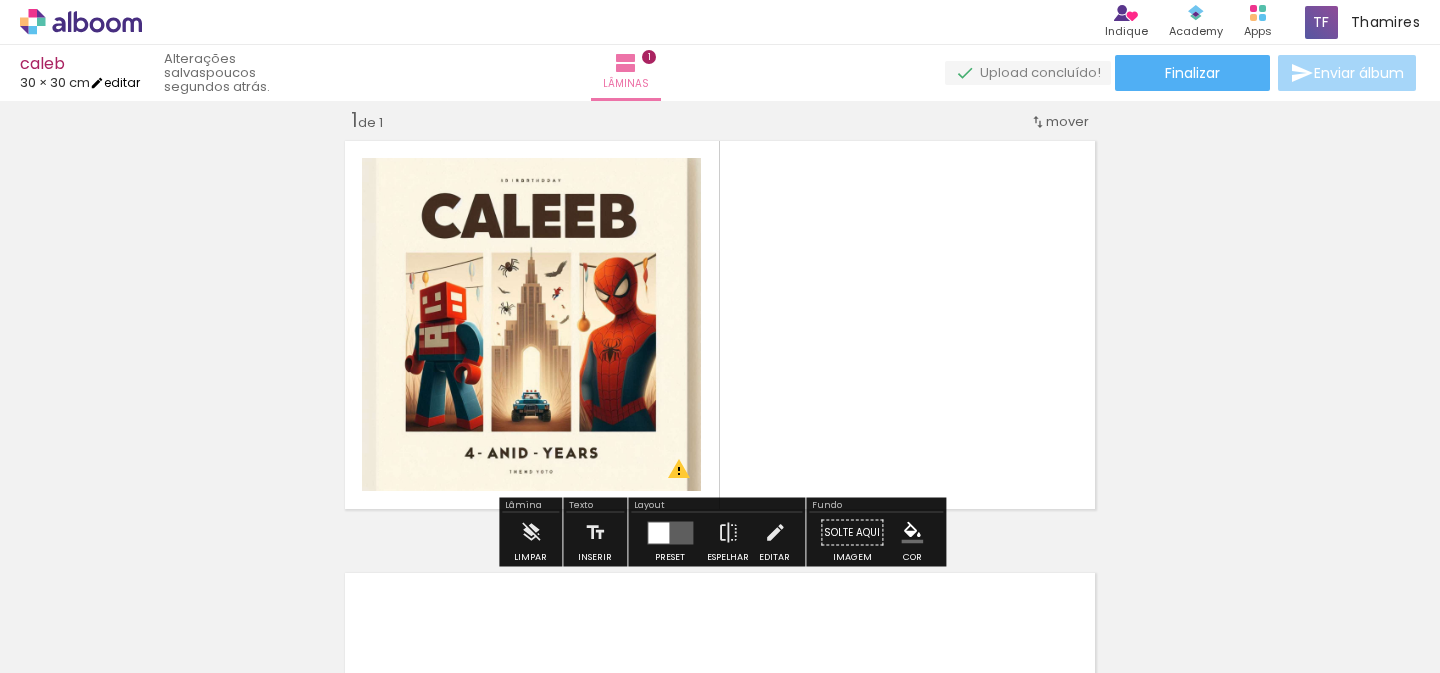 click on "editar" at bounding box center [115, 82] 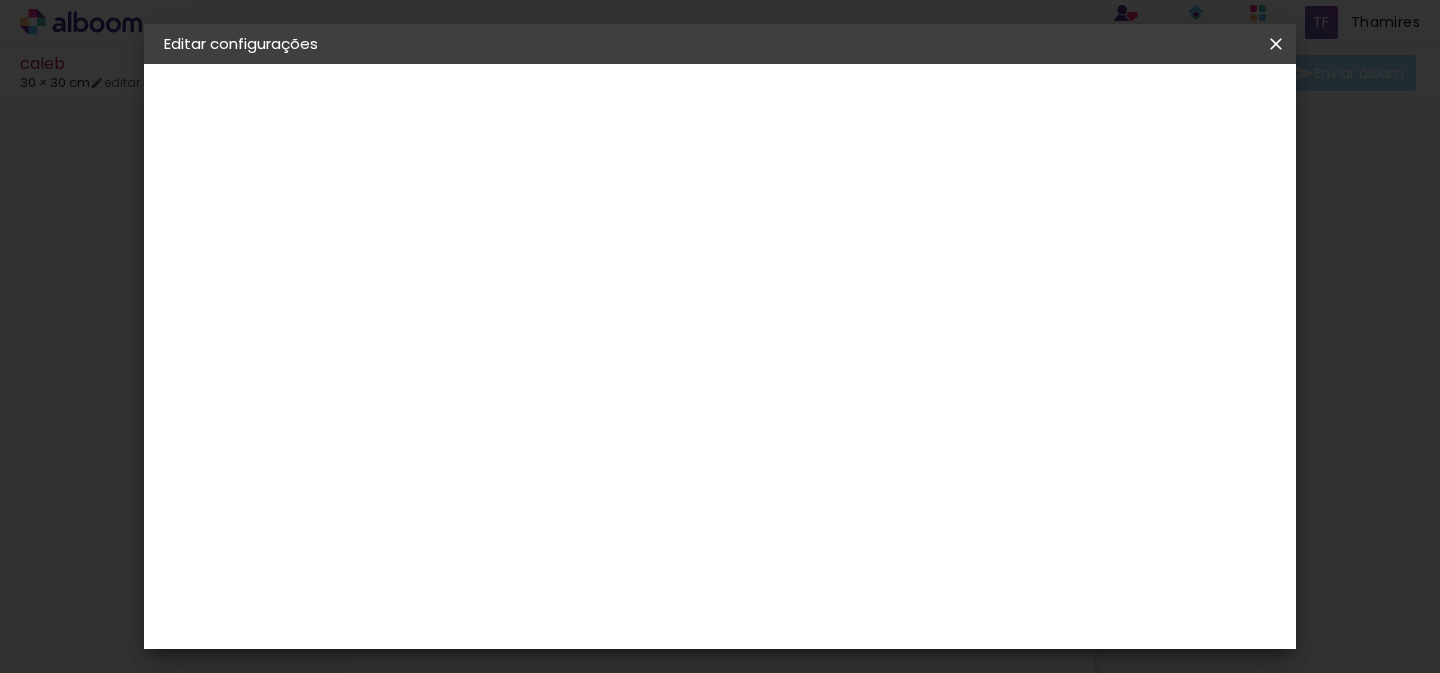 scroll, scrollTop: 58, scrollLeft: 0, axis: vertical 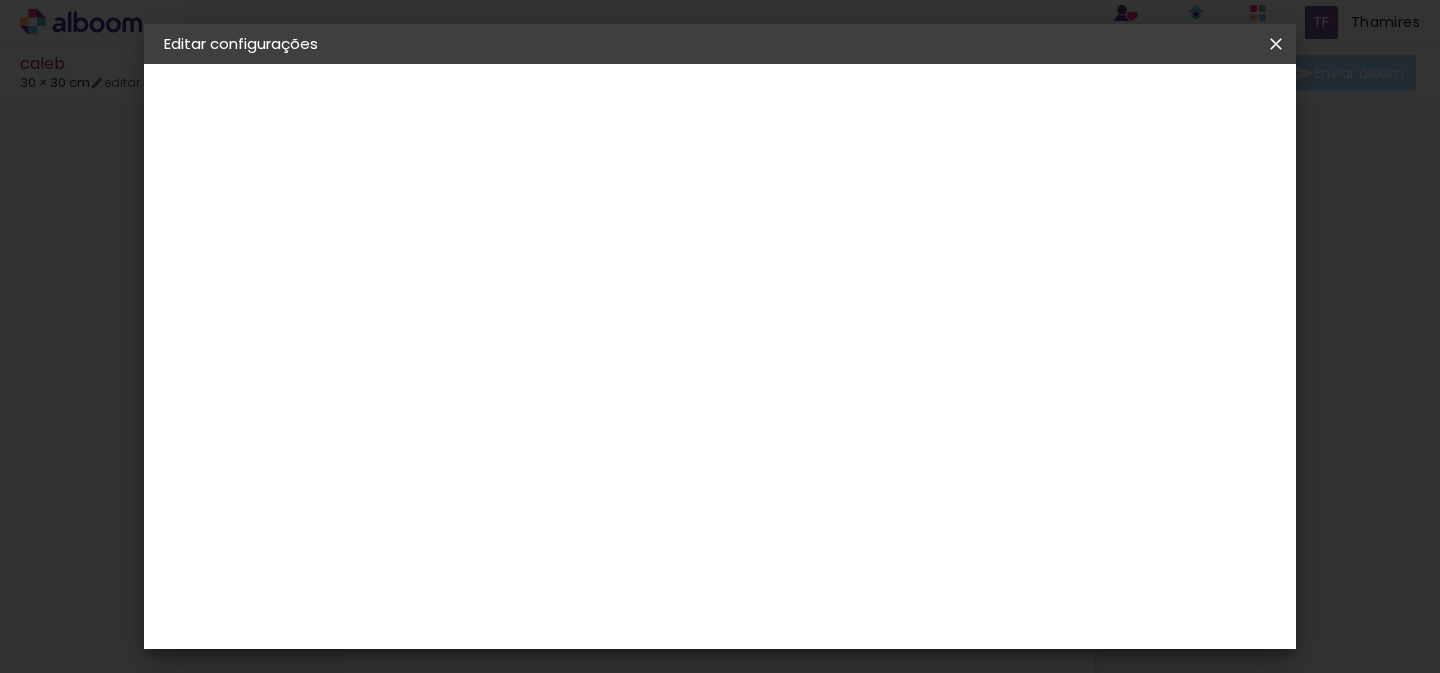 drag, startPoint x: 1263, startPoint y: 60, endPoint x: 1274, endPoint y: 58, distance: 11.18034 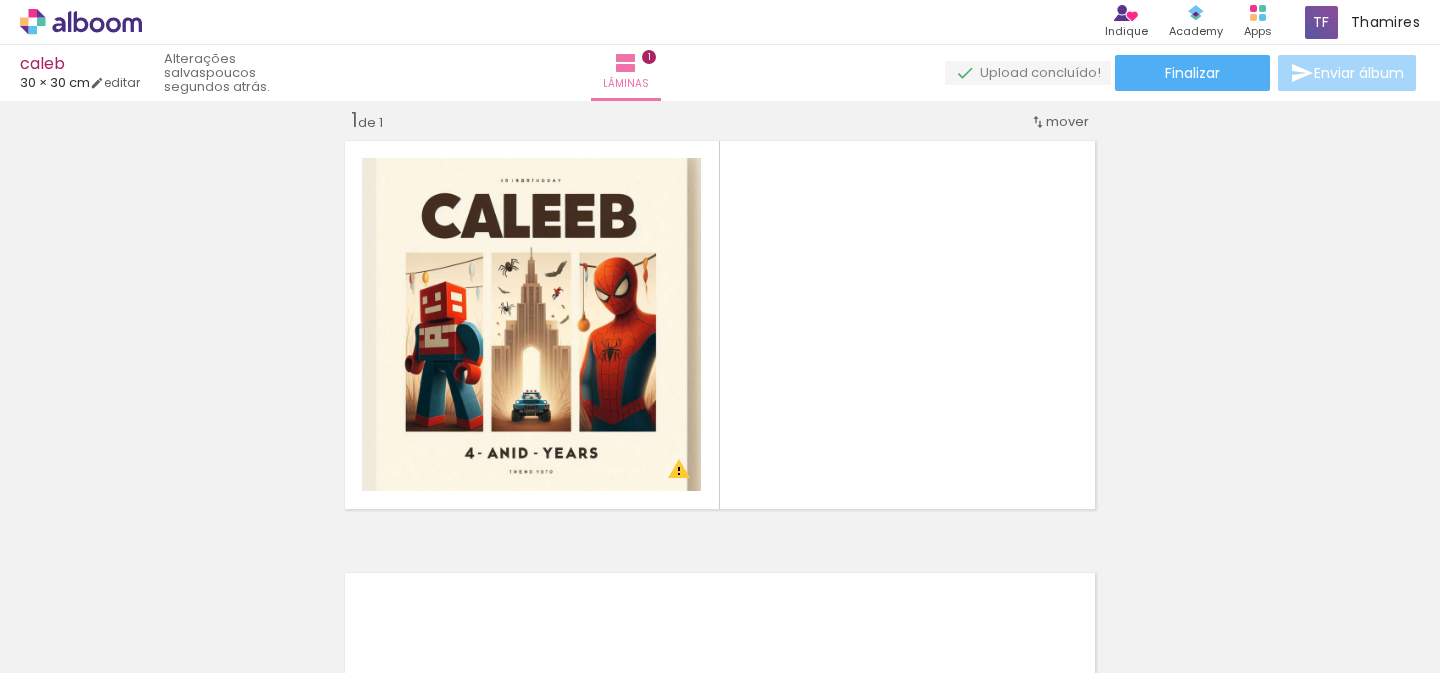 click 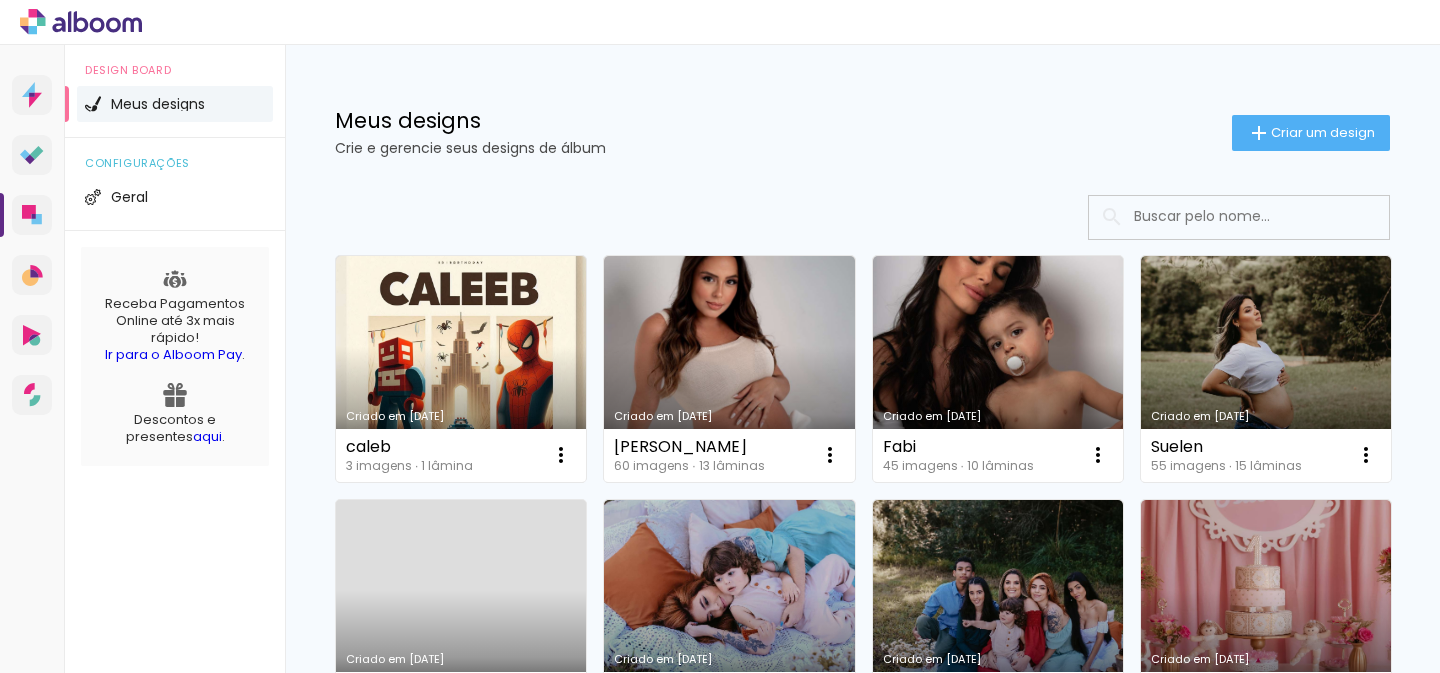 scroll, scrollTop: 0, scrollLeft: 0, axis: both 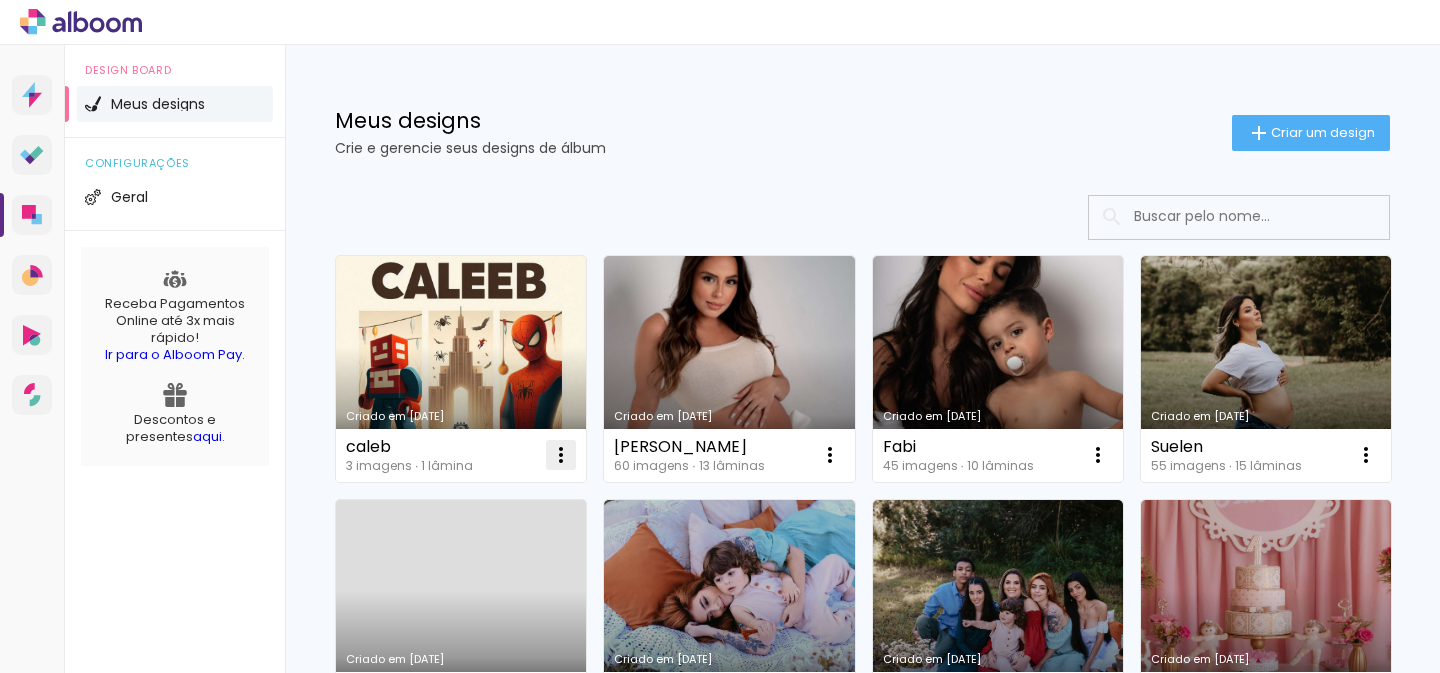 click at bounding box center [561, 455] 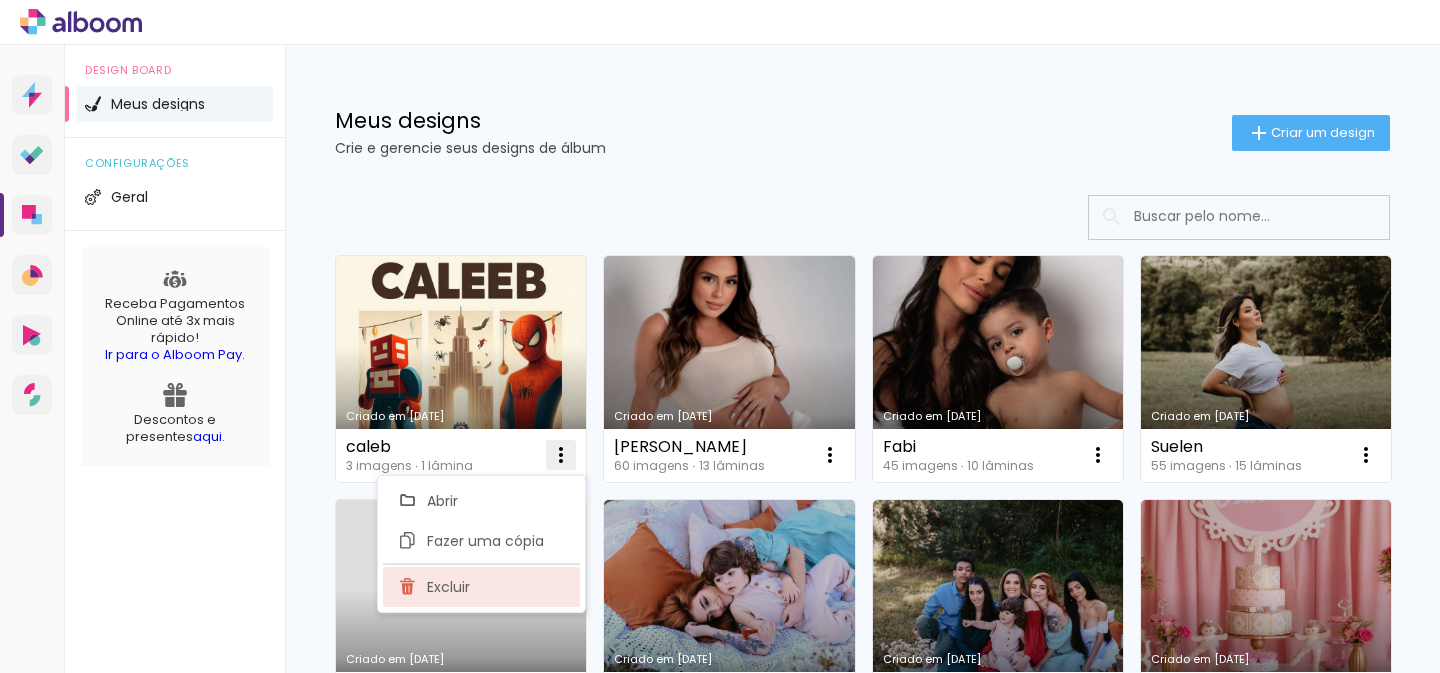 click on "Excluir" 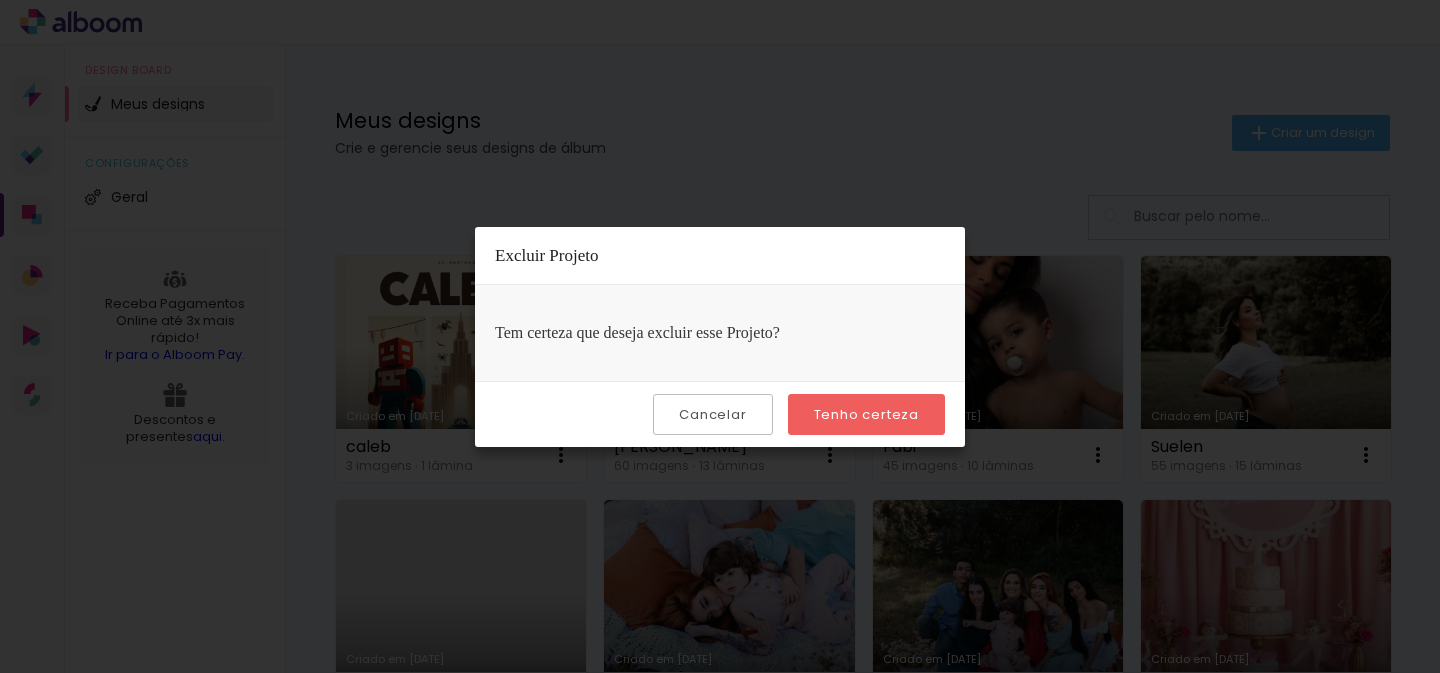 click on "Tenho certeza" at bounding box center (866, 414) 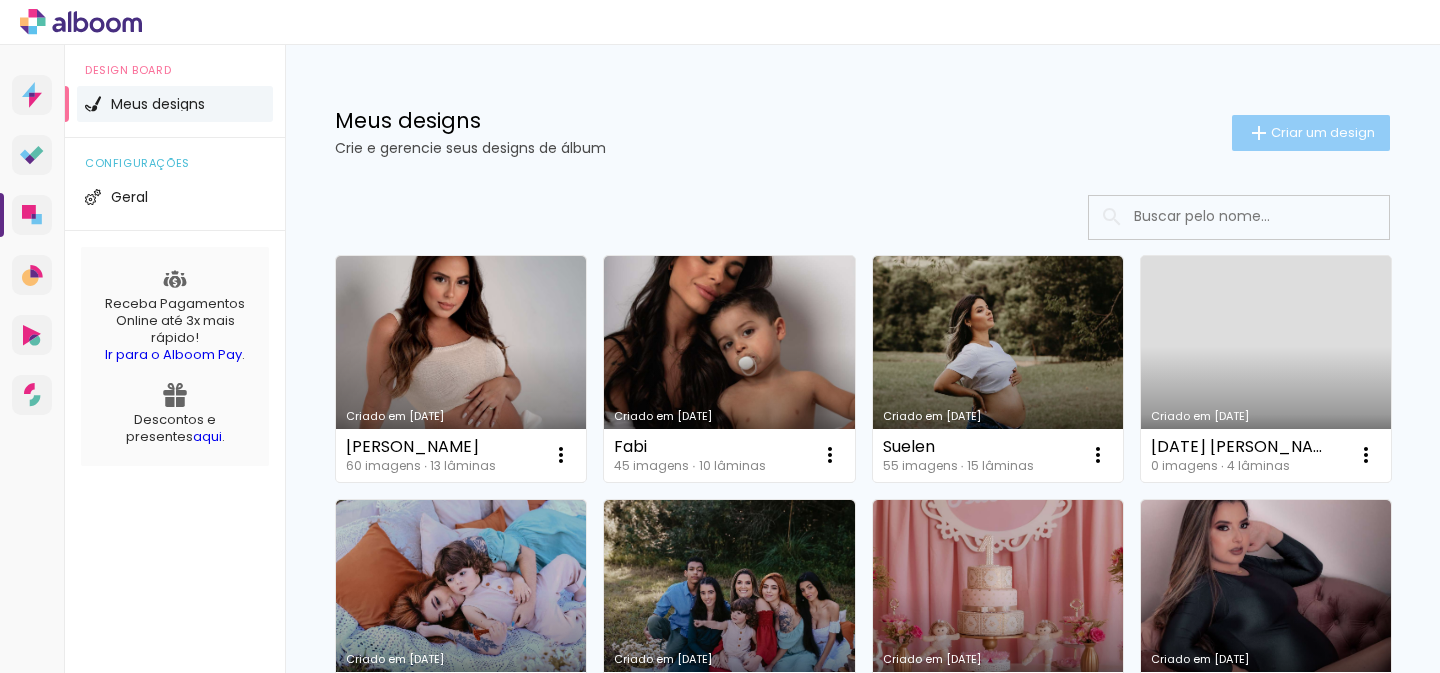 click on "Criar um design" 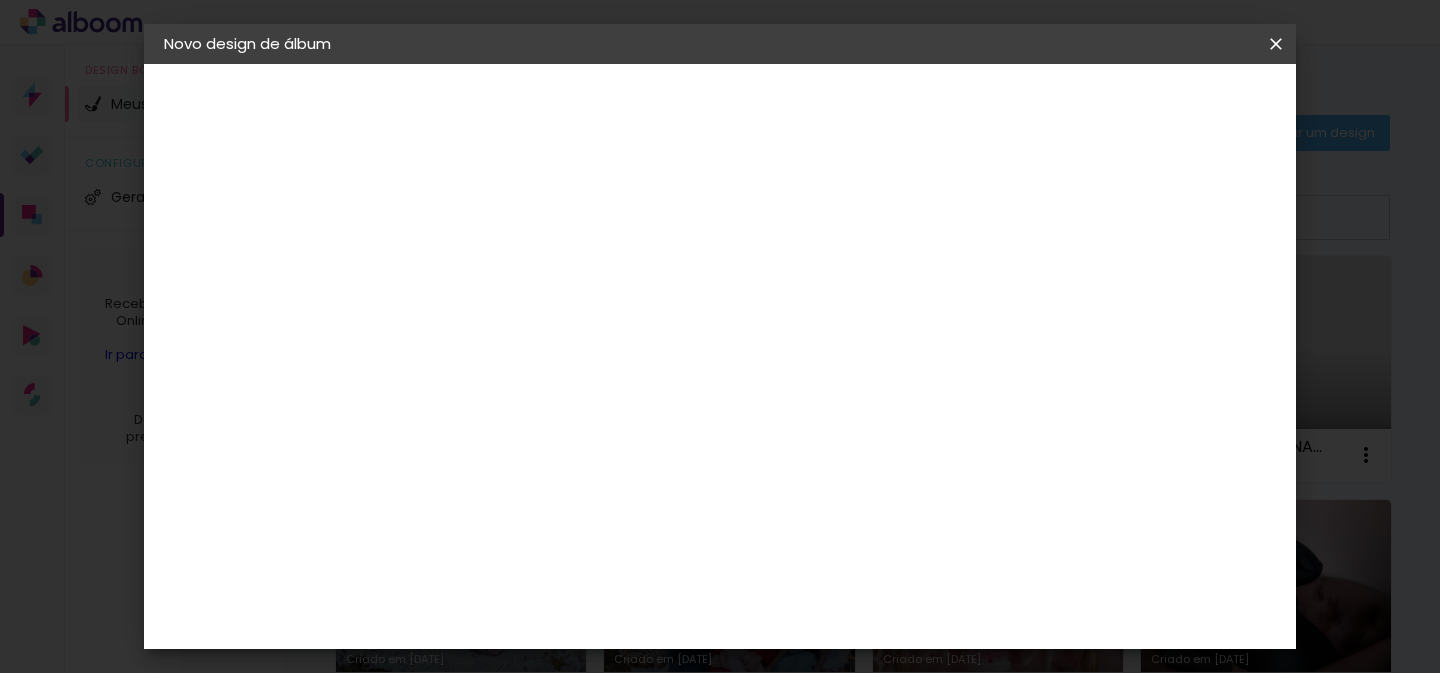 click at bounding box center [491, 268] 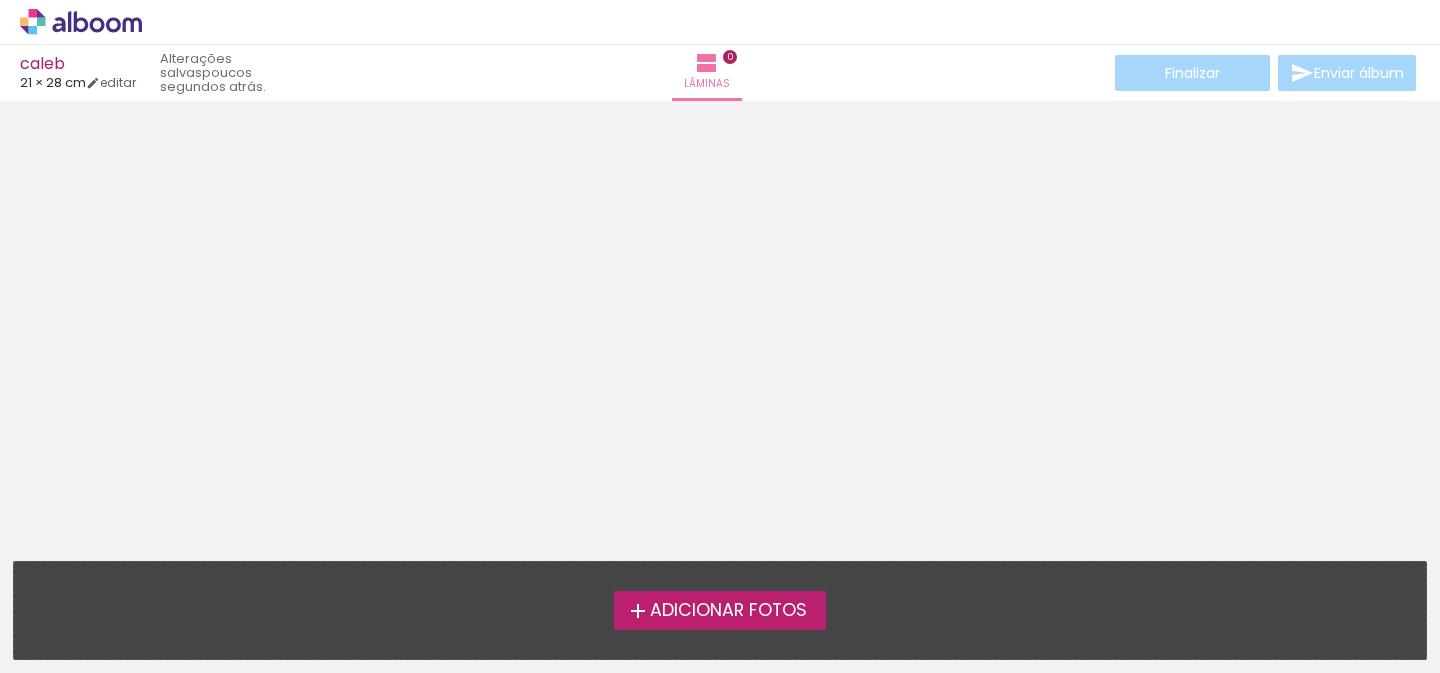 click on "Adicionar Fotos" at bounding box center [728, 611] 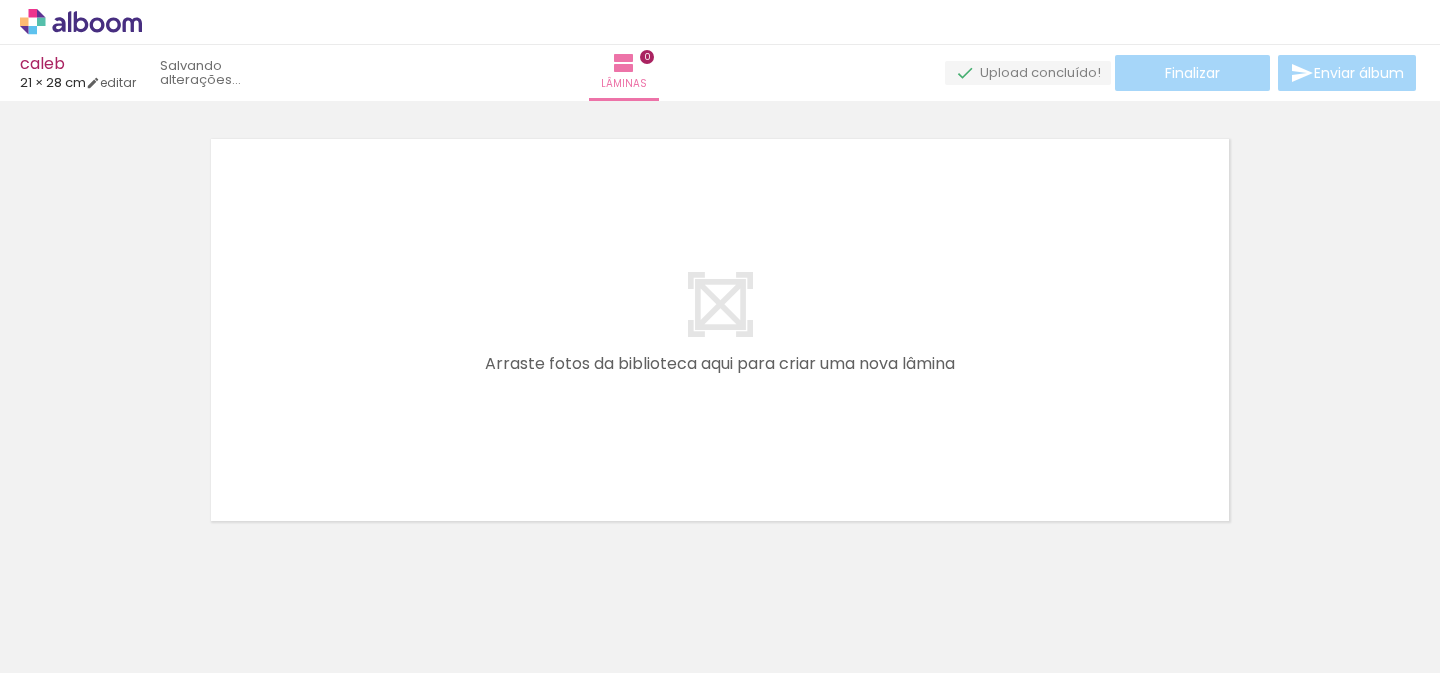 scroll, scrollTop: 25, scrollLeft: 0, axis: vertical 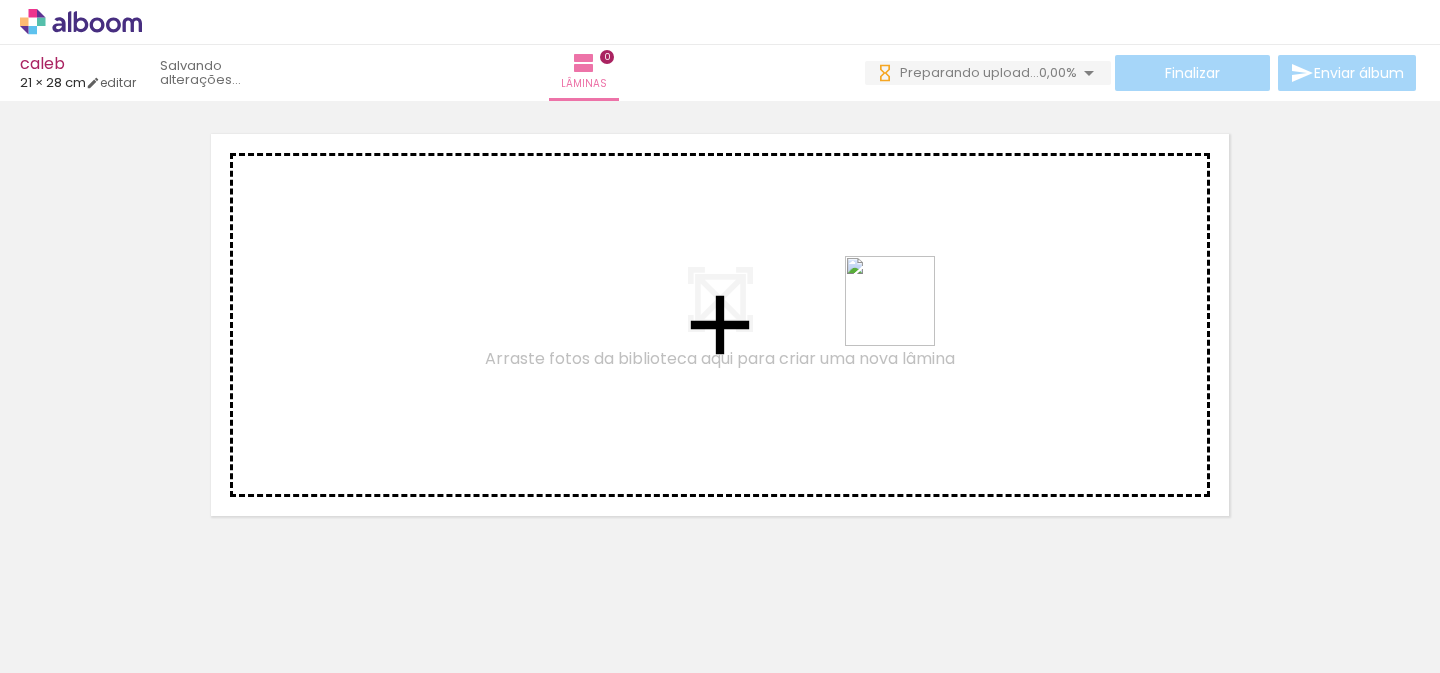 drag, startPoint x: 204, startPoint y: 588, endPoint x: 905, endPoint y: 316, distance: 751.9209 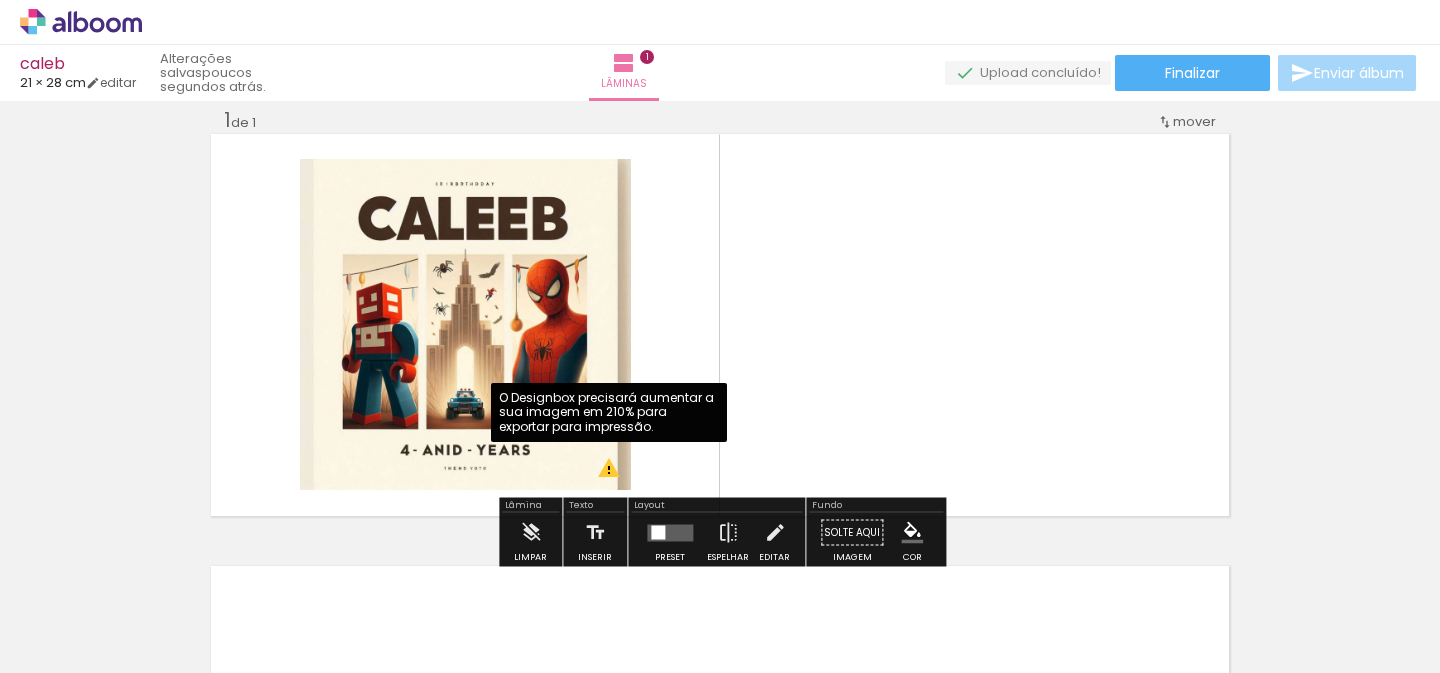 click 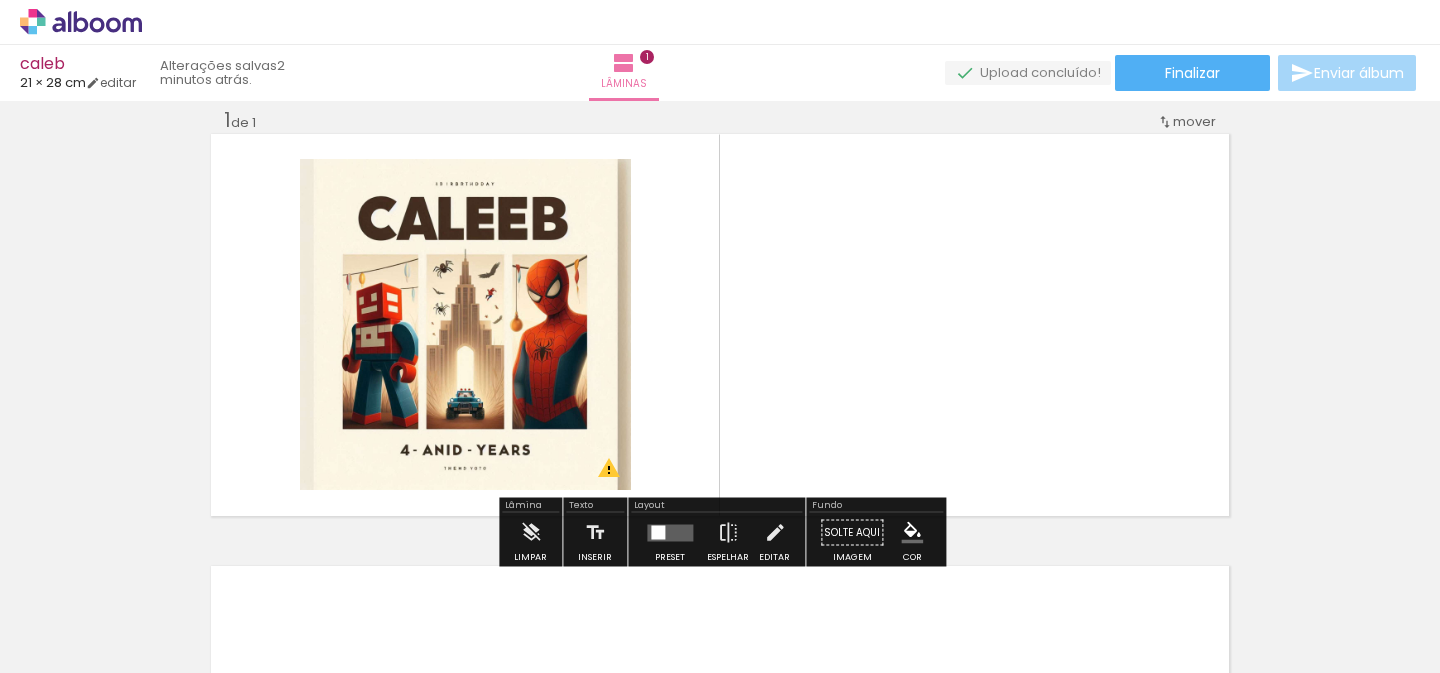 scroll, scrollTop: 26, scrollLeft: 0, axis: vertical 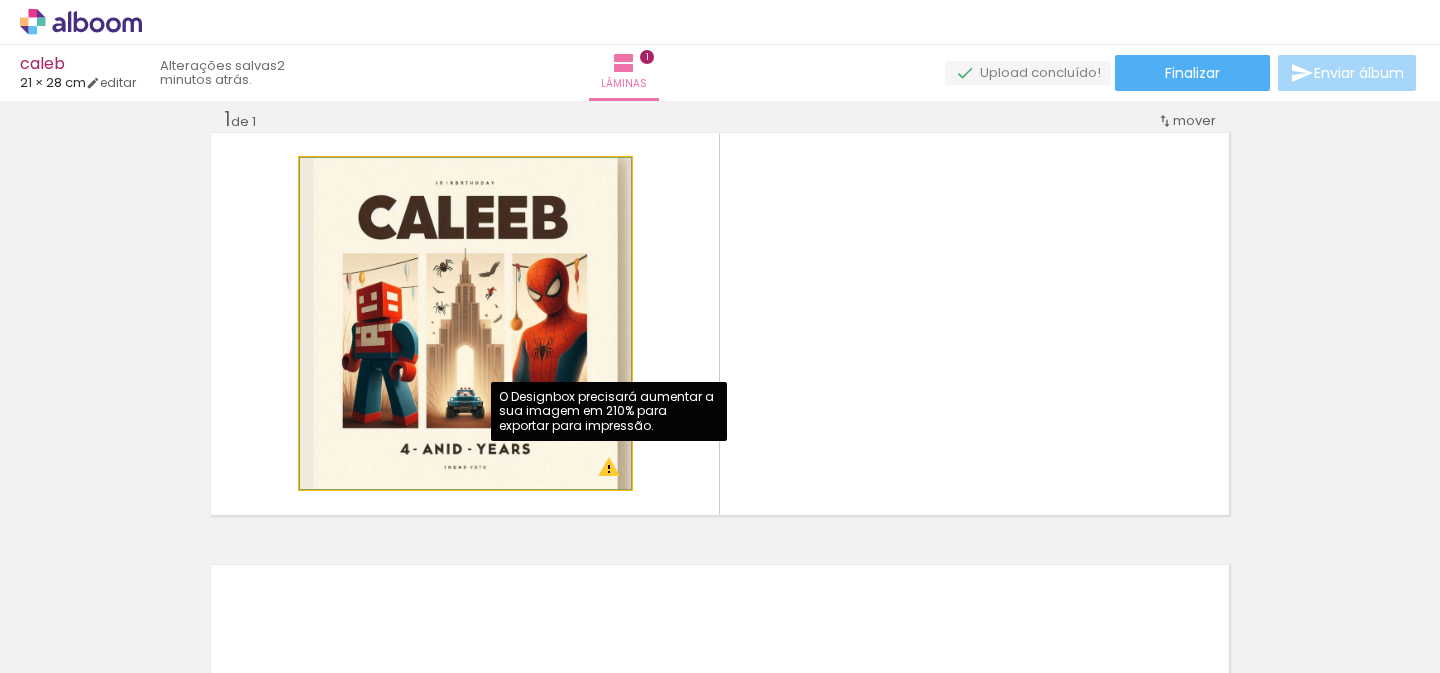 click 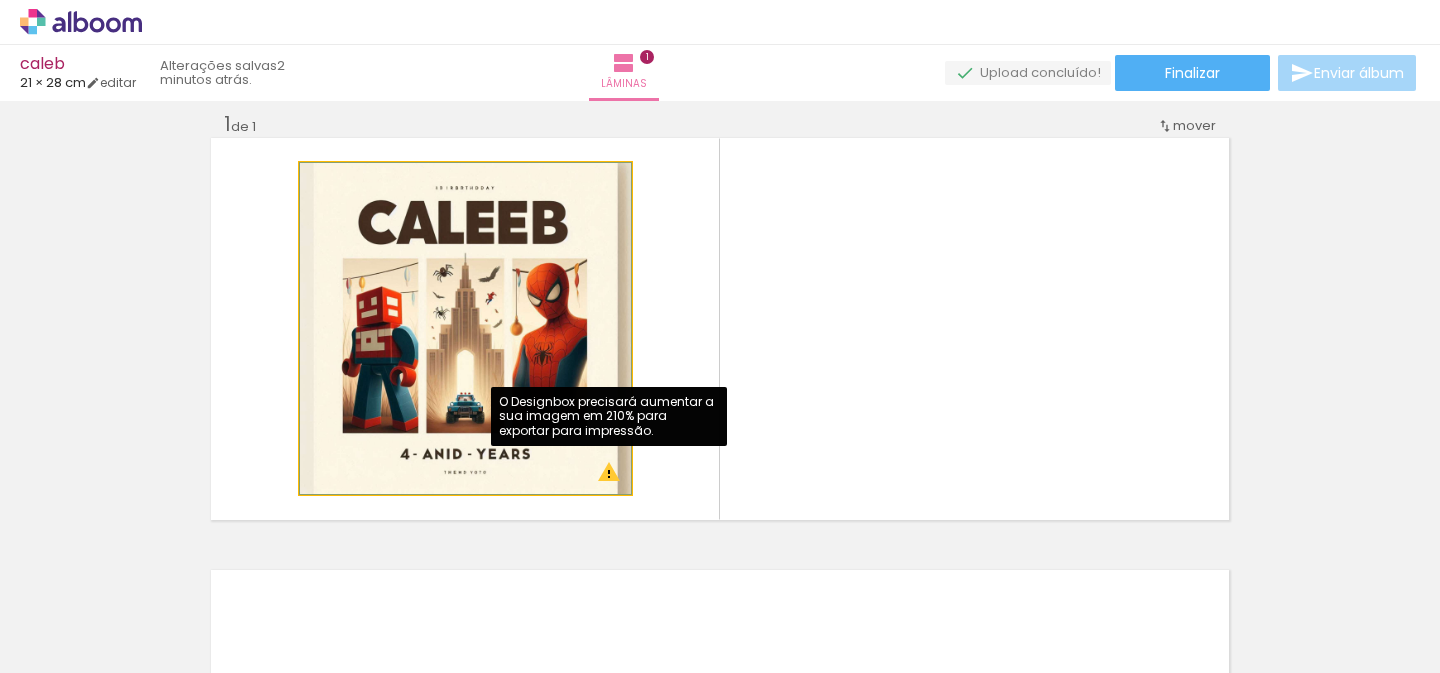 scroll, scrollTop: 18, scrollLeft: 0, axis: vertical 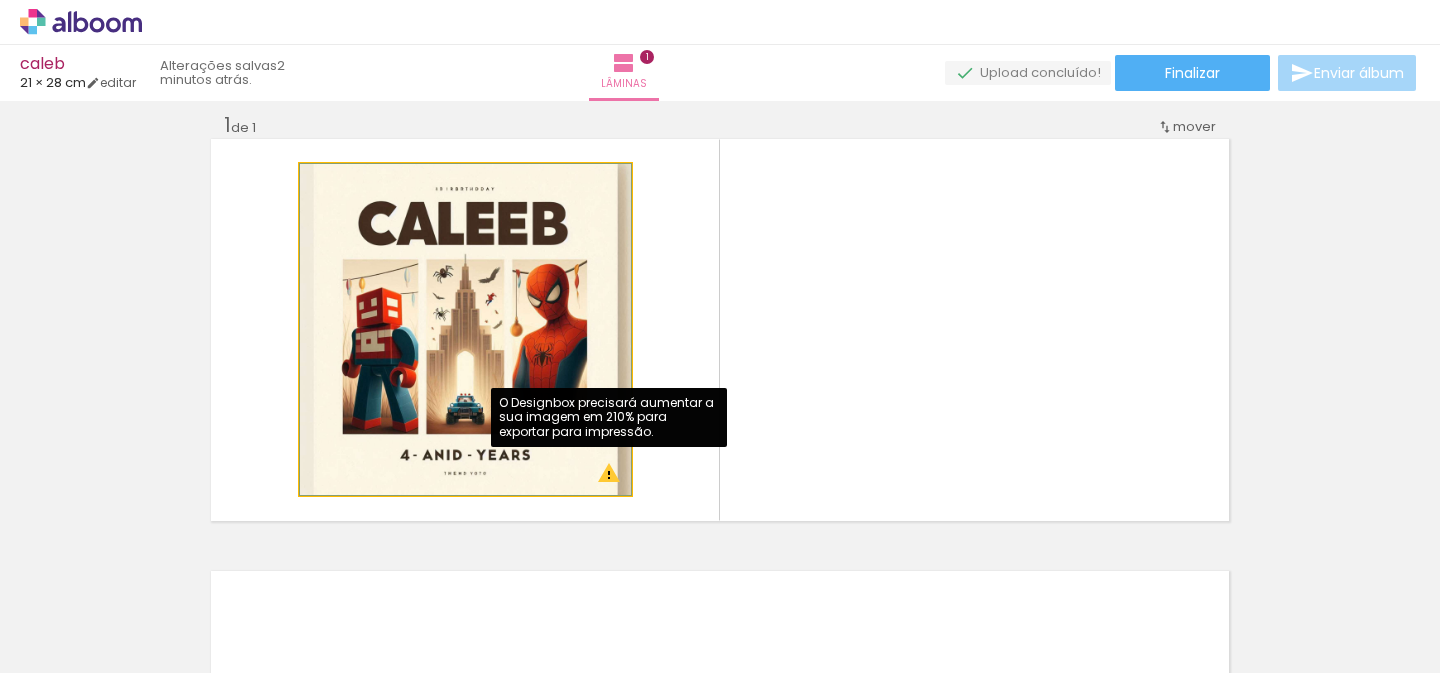 click 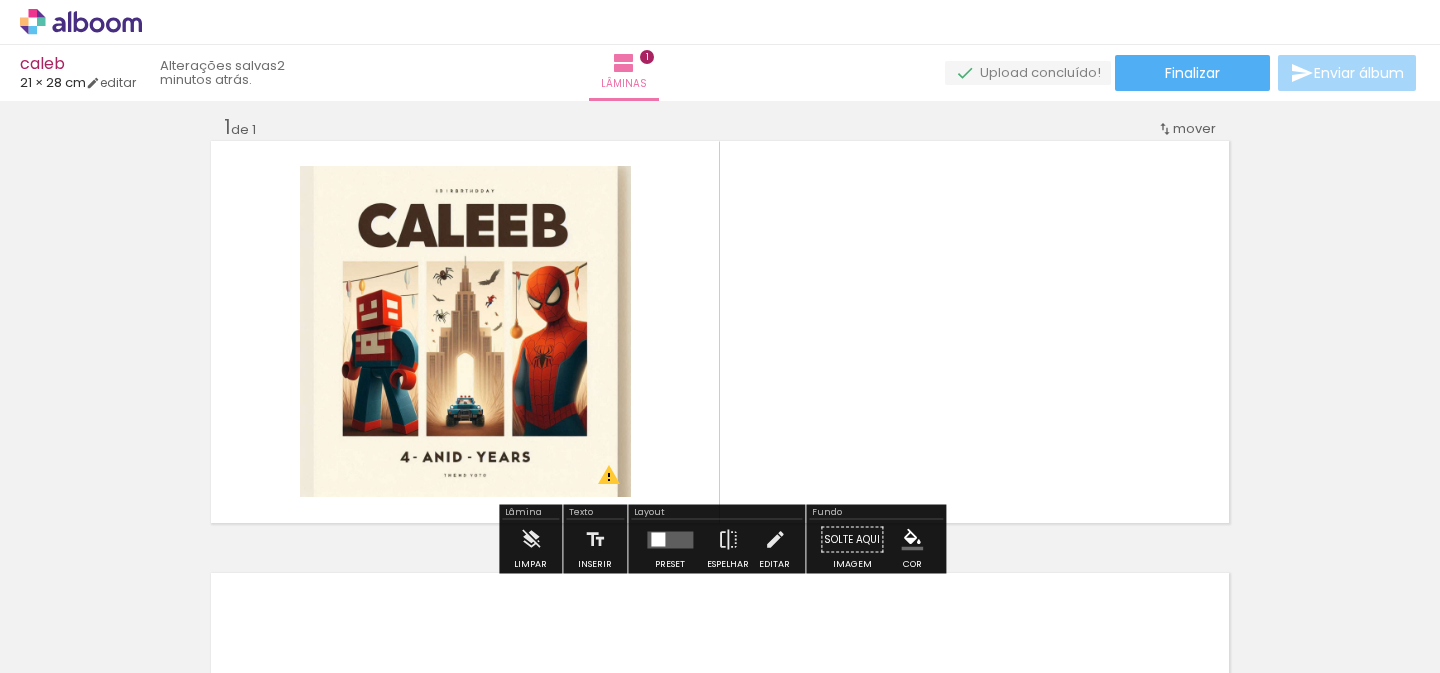 click 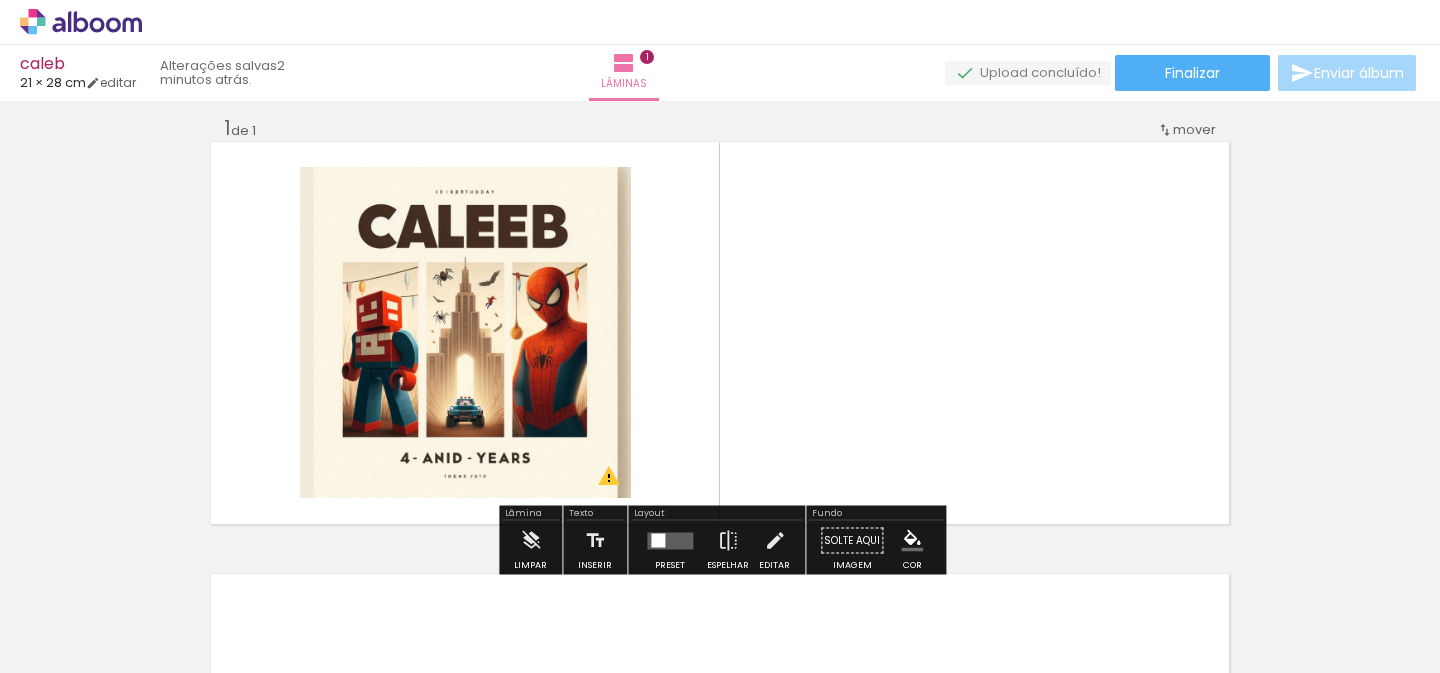 scroll, scrollTop: 22, scrollLeft: 0, axis: vertical 